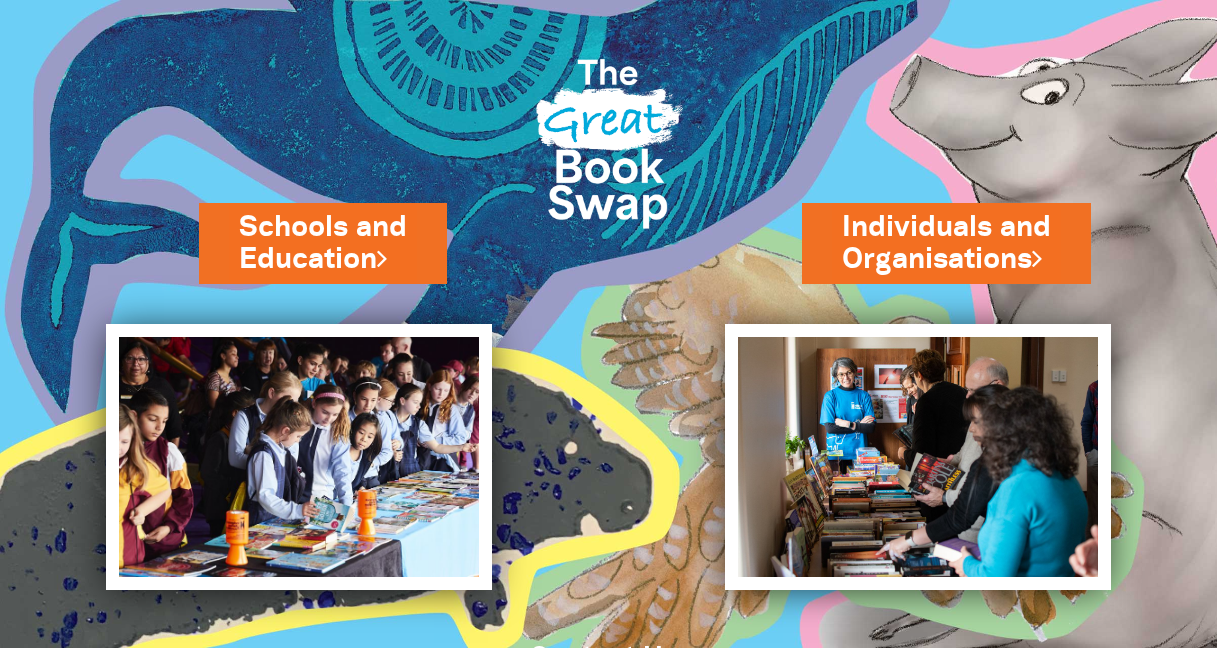 scroll, scrollTop: 91, scrollLeft: 0, axis: vertical 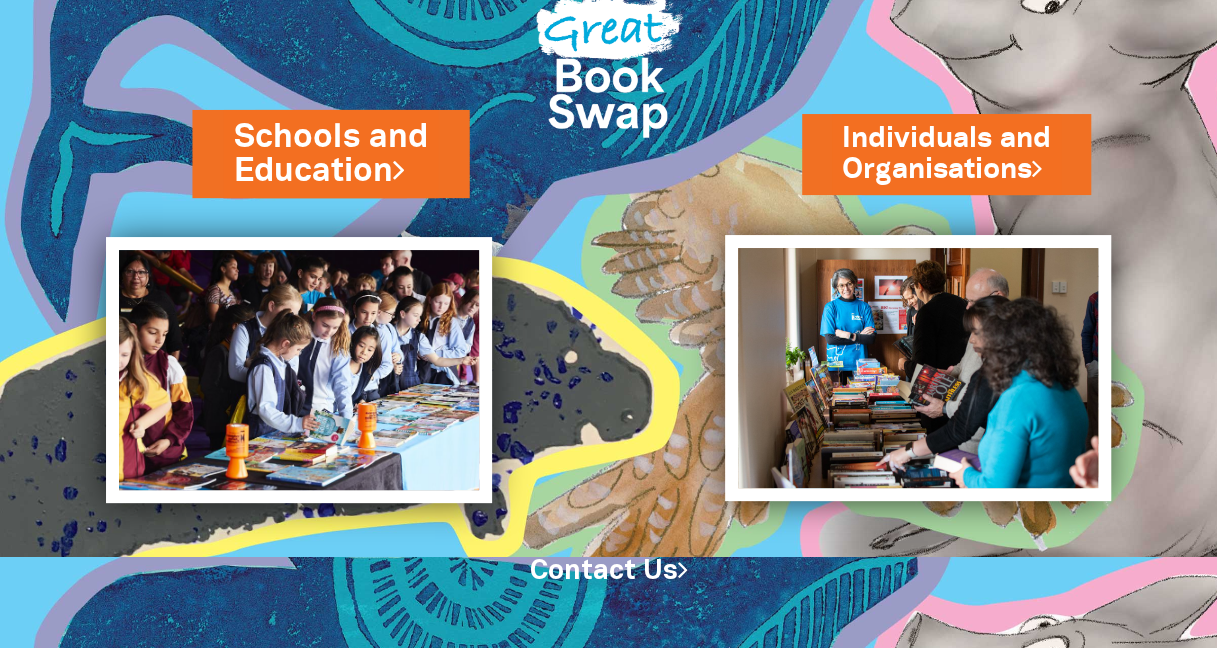 click on "Schools and Education" at bounding box center [330, 153] 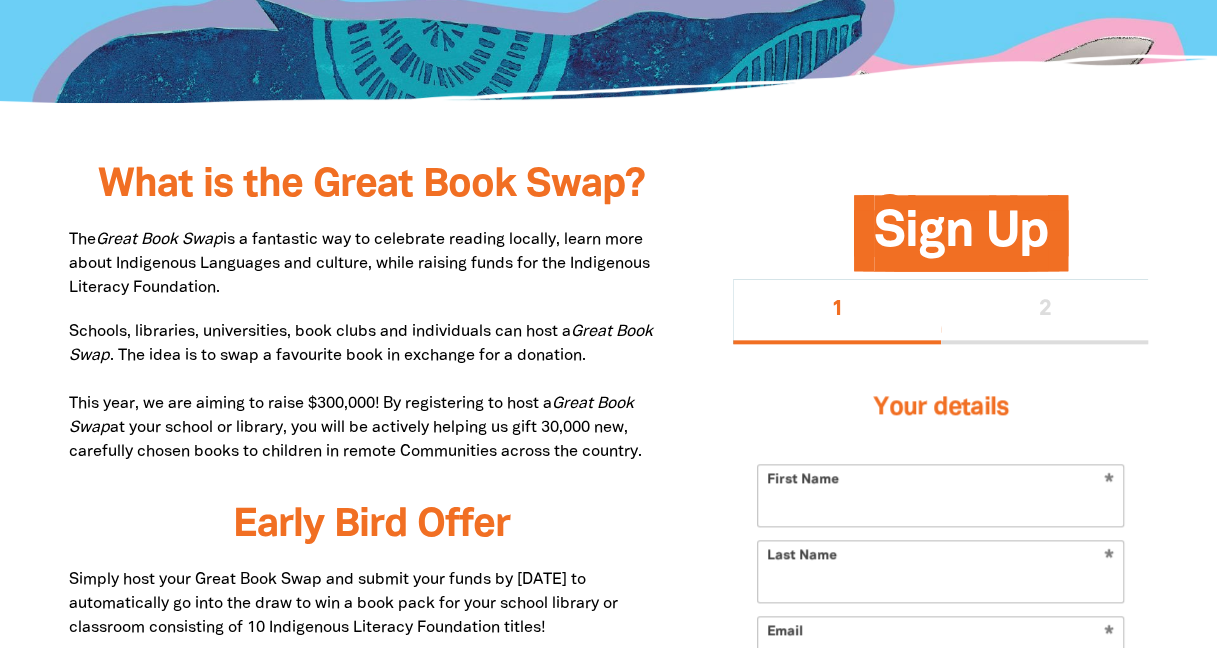 scroll, scrollTop: 900, scrollLeft: 0, axis: vertical 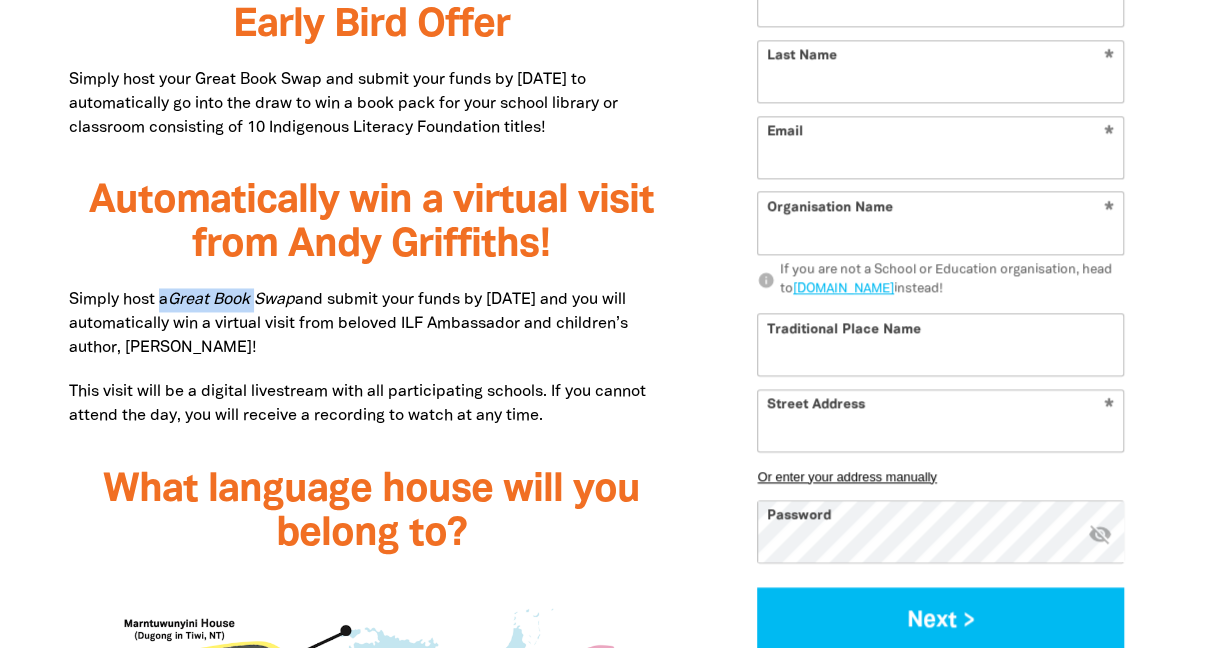 drag, startPoint x: 161, startPoint y: 298, endPoint x: 262, endPoint y: 300, distance: 101.0198 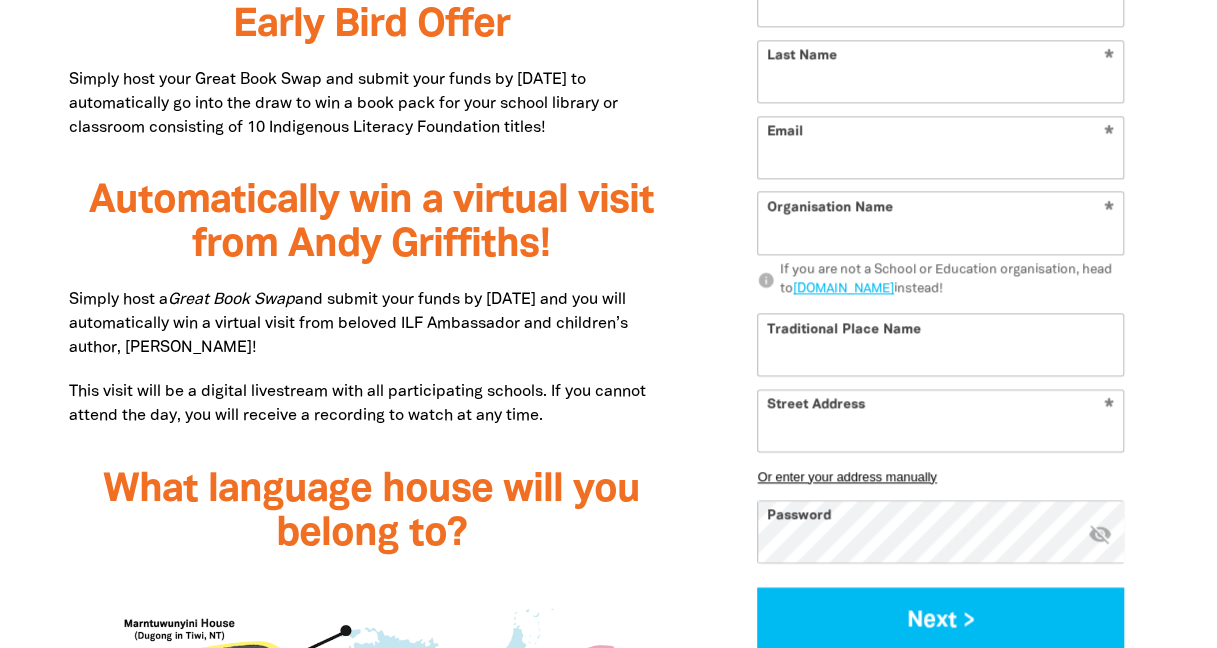 drag, startPoint x: 262, startPoint y: 300, endPoint x: 202, endPoint y: 321, distance: 63.56886 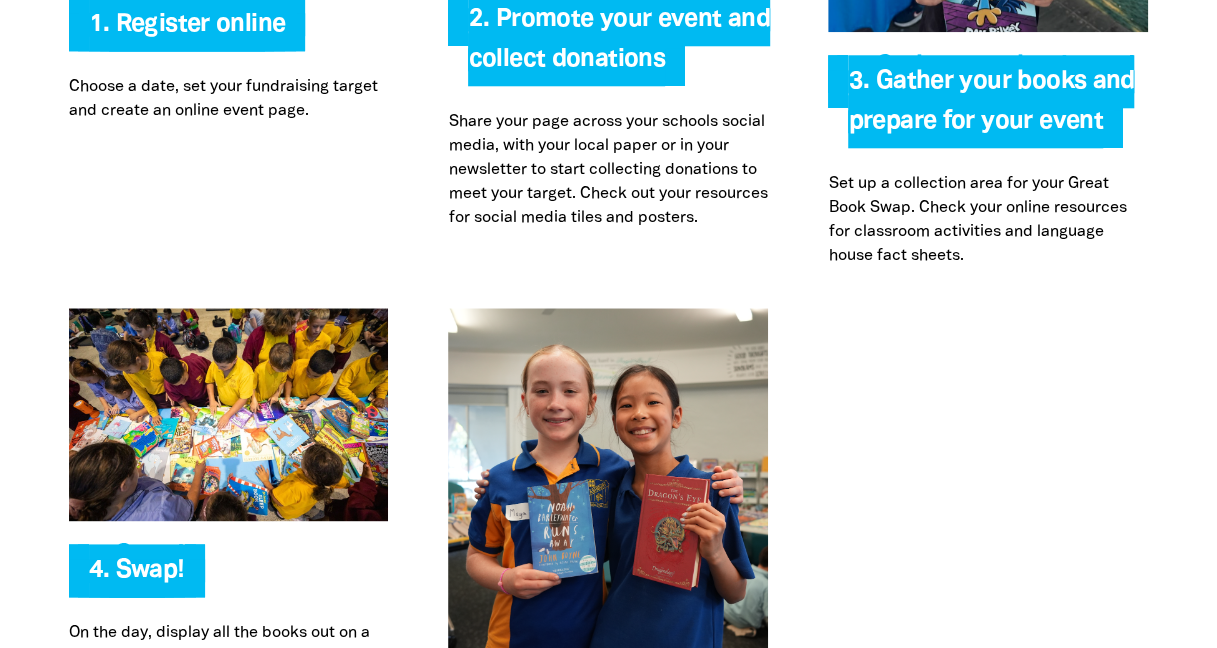 scroll, scrollTop: 4800, scrollLeft: 0, axis: vertical 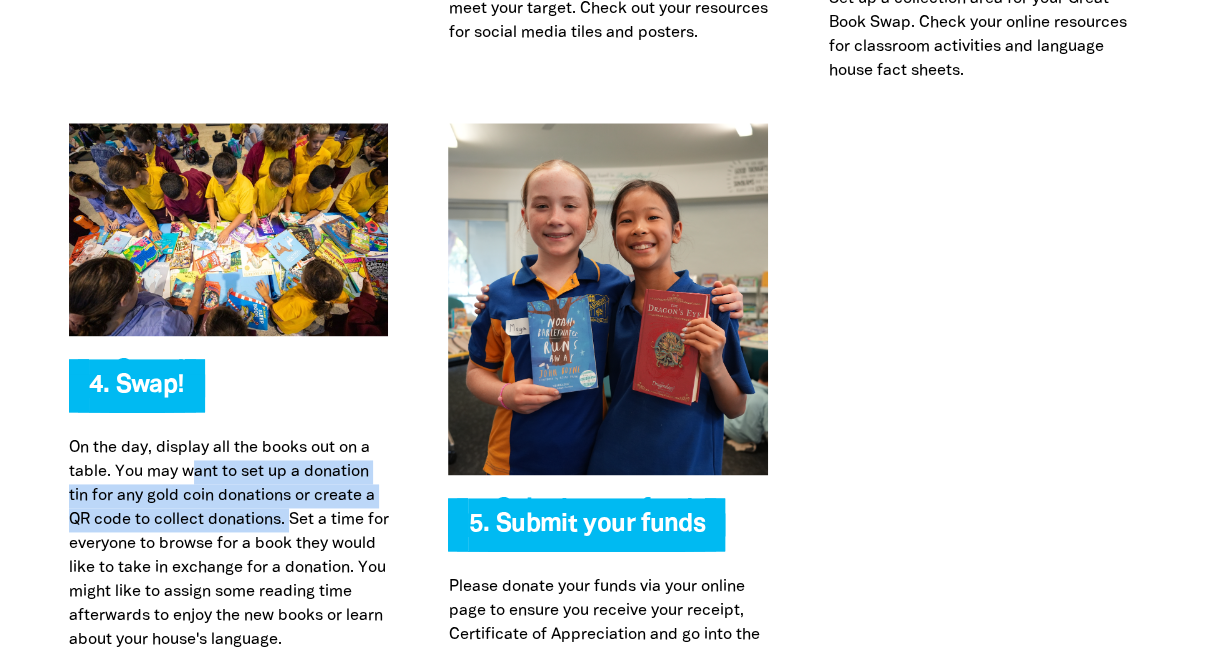 drag, startPoint x: 190, startPoint y: 434, endPoint x: 294, endPoint y: 476, distance: 112.1606 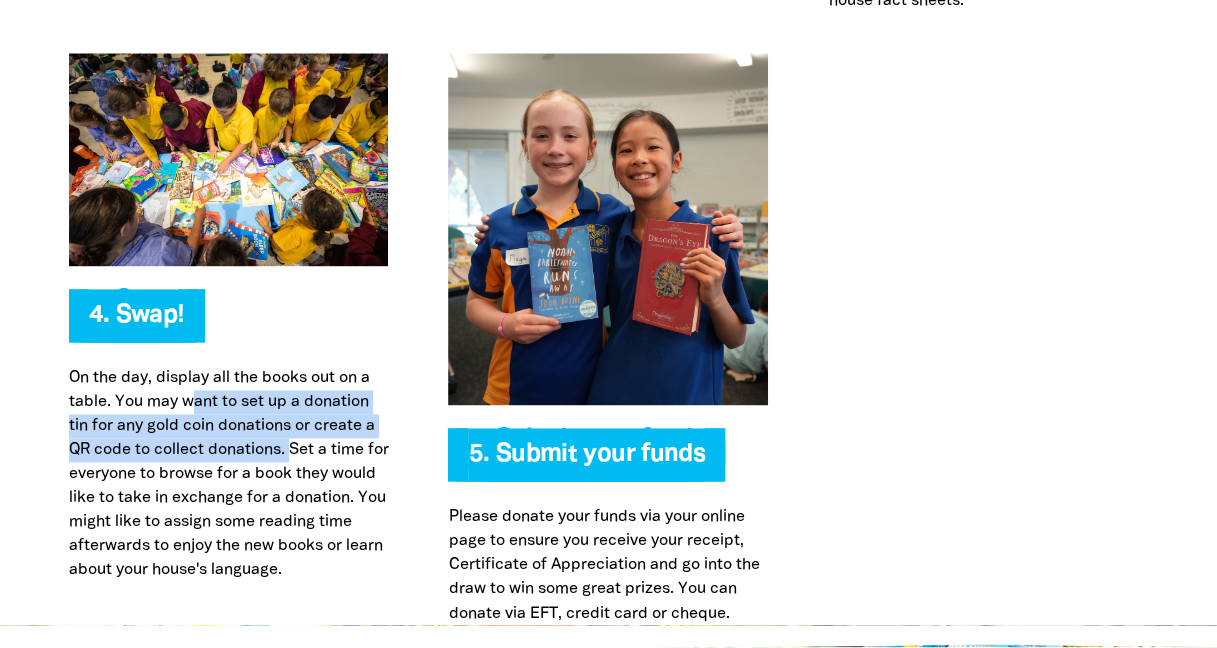 scroll, scrollTop: 4900, scrollLeft: 0, axis: vertical 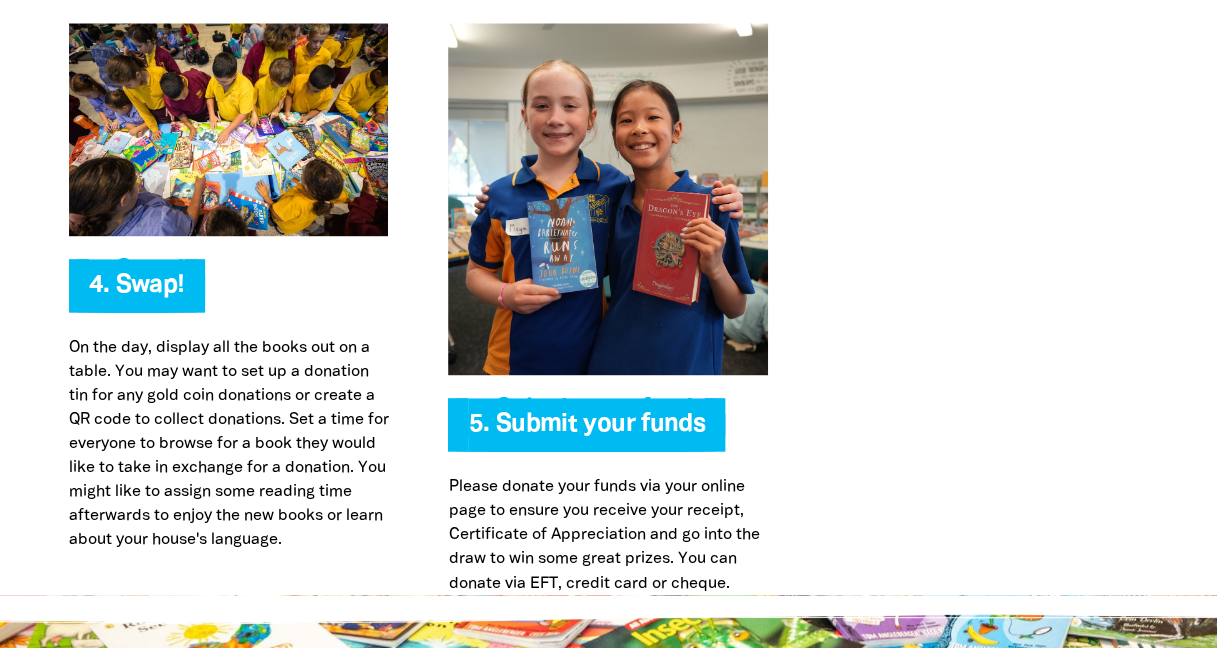 click on "On the day, display all the books out on a table. You may want to set up a donation tin for any gold coin donations or create a QR code to collect donations. Set a time for everyone to browse for a book they would like to take in exchange for a donation. You might like to assign some reading time afterwards to enjoy the new books or learn about your house's language." at bounding box center [229, 444] 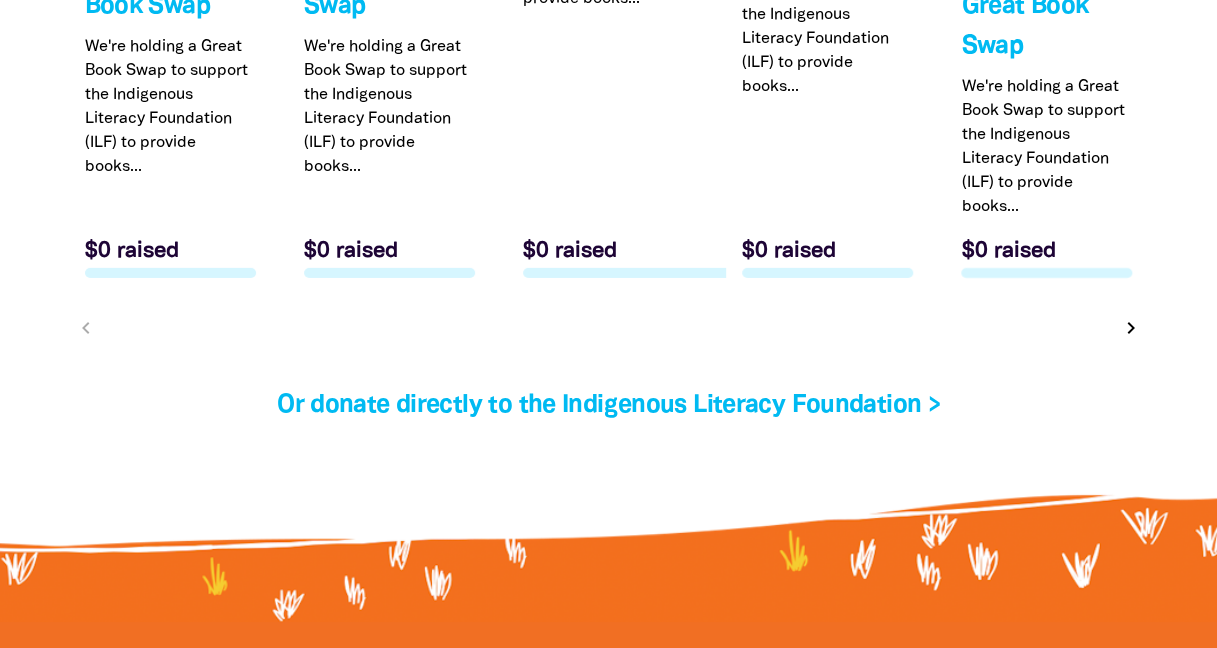scroll, scrollTop: 6600, scrollLeft: 0, axis: vertical 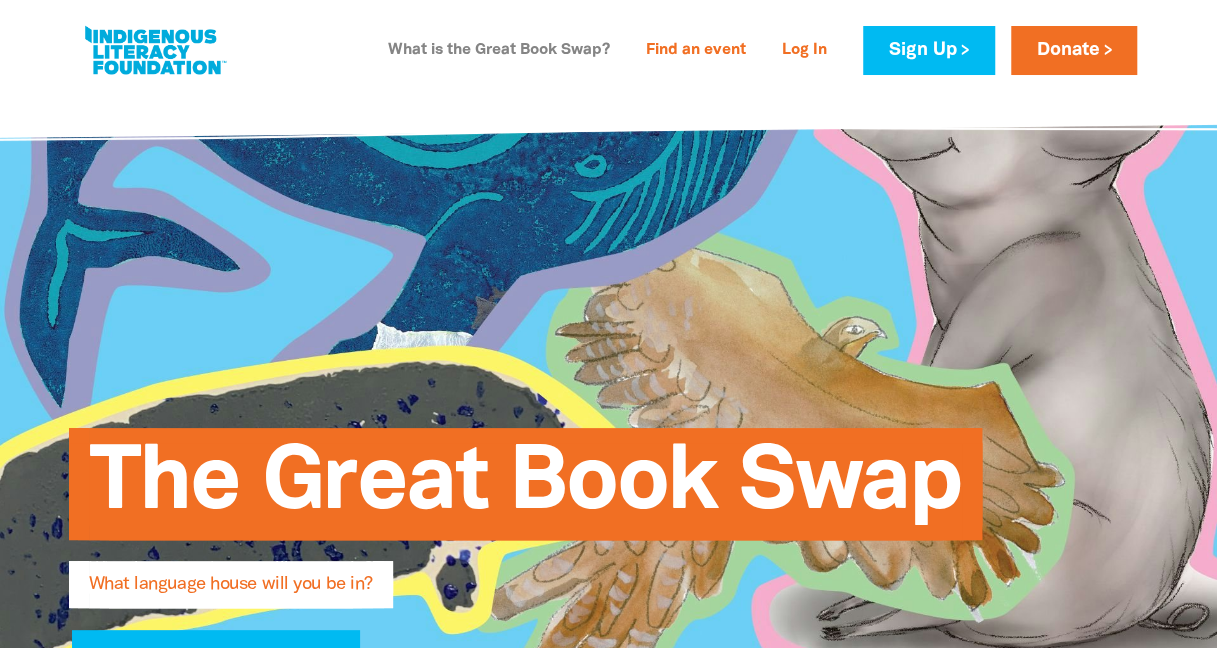 click on "What is the Great Book Swap?" at bounding box center (499, 51) 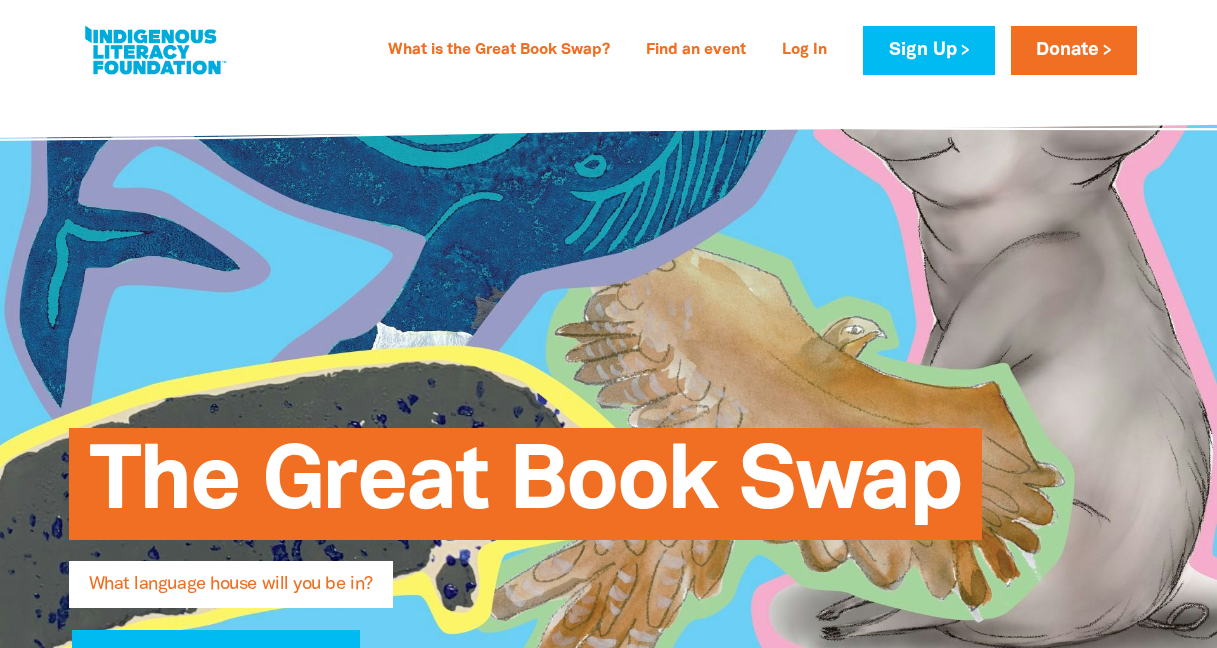 scroll, scrollTop: 1063, scrollLeft: 0, axis: vertical 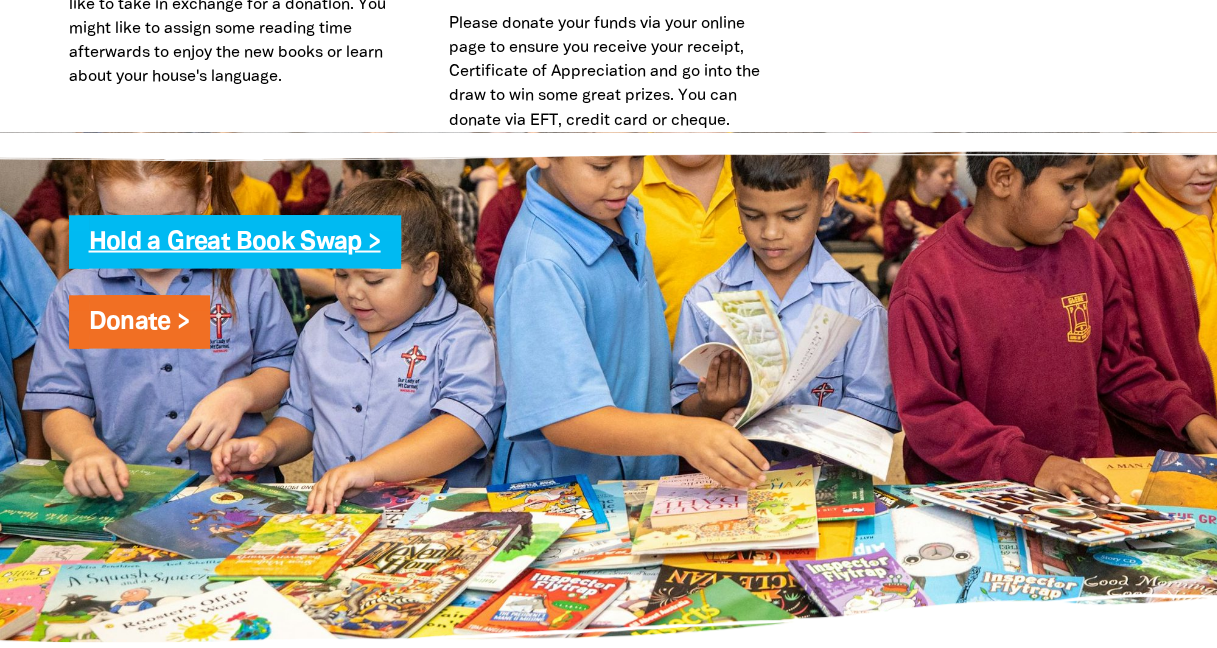 click on "Hold a Great Book Swap >" 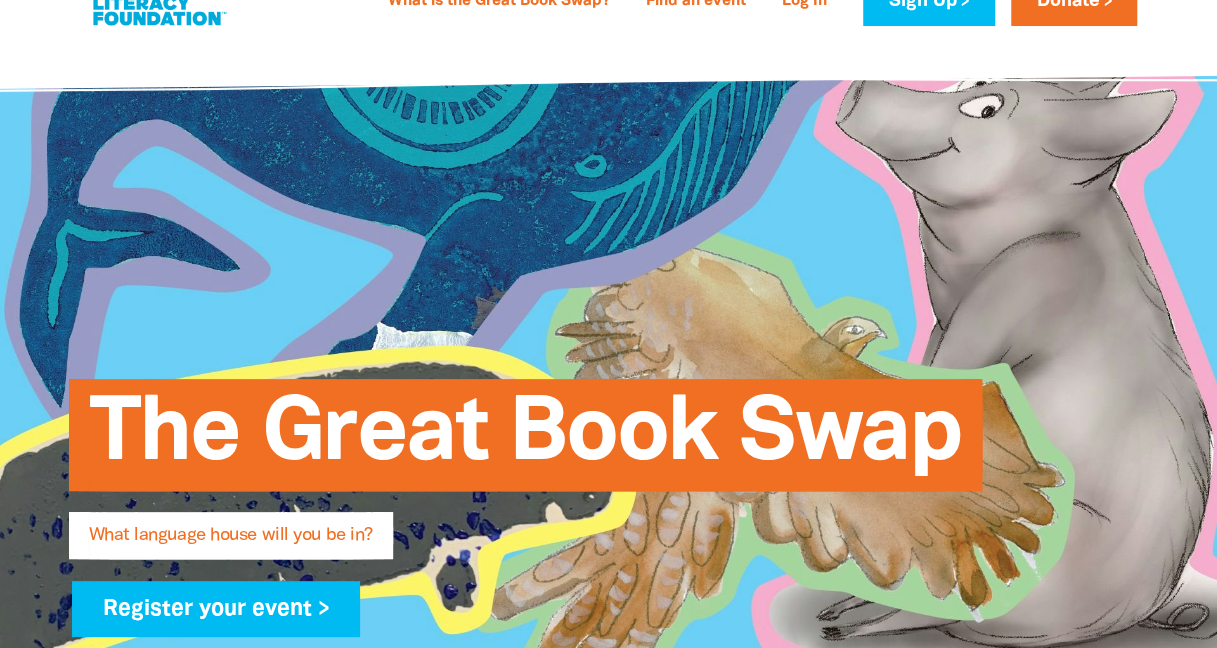 scroll, scrollTop: 0, scrollLeft: 0, axis: both 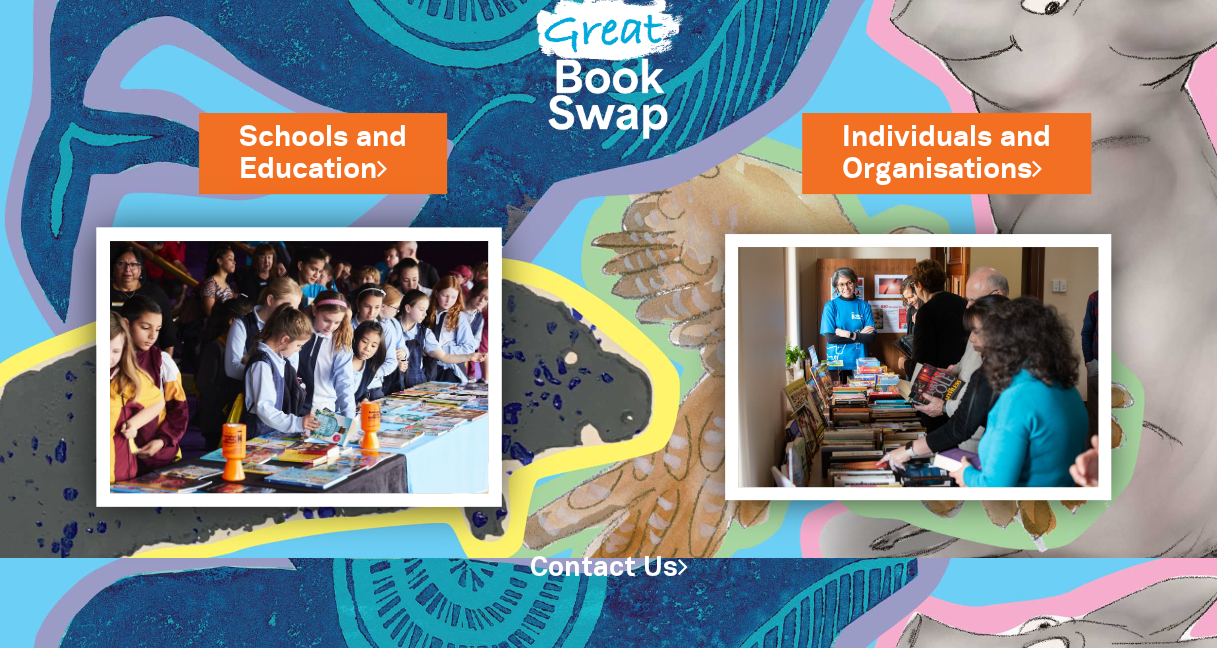 click at bounding box center [299, 366] 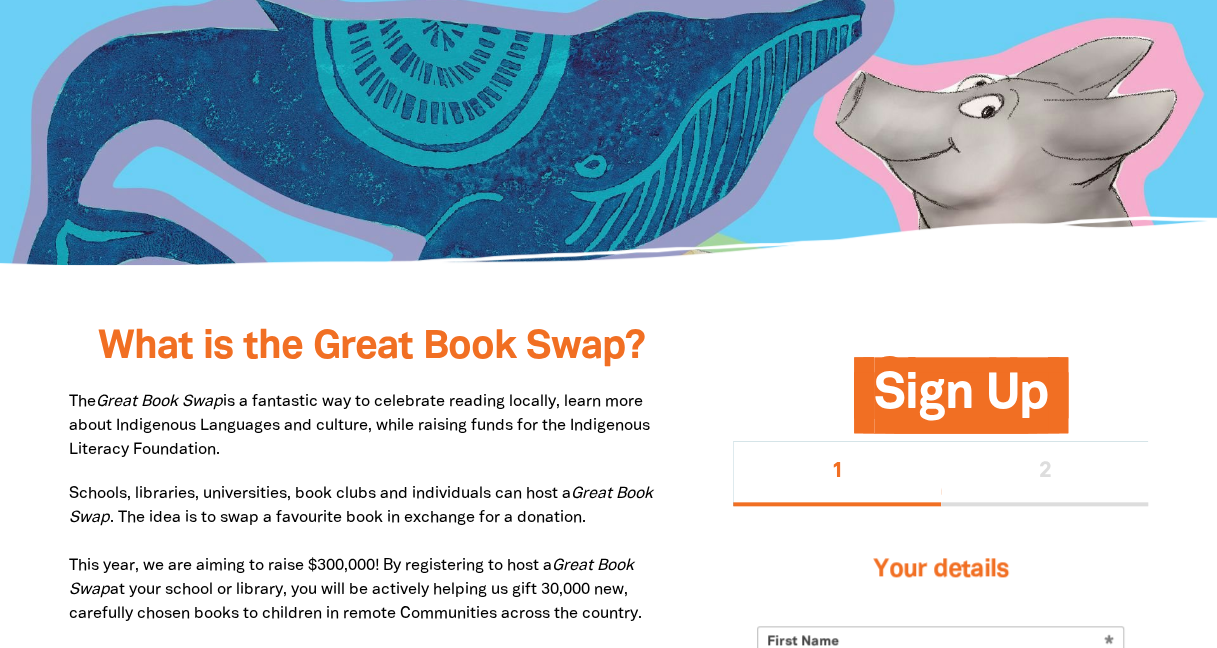 scroll, scrollTop: 800, scrollLeft: 0, axis: vertical 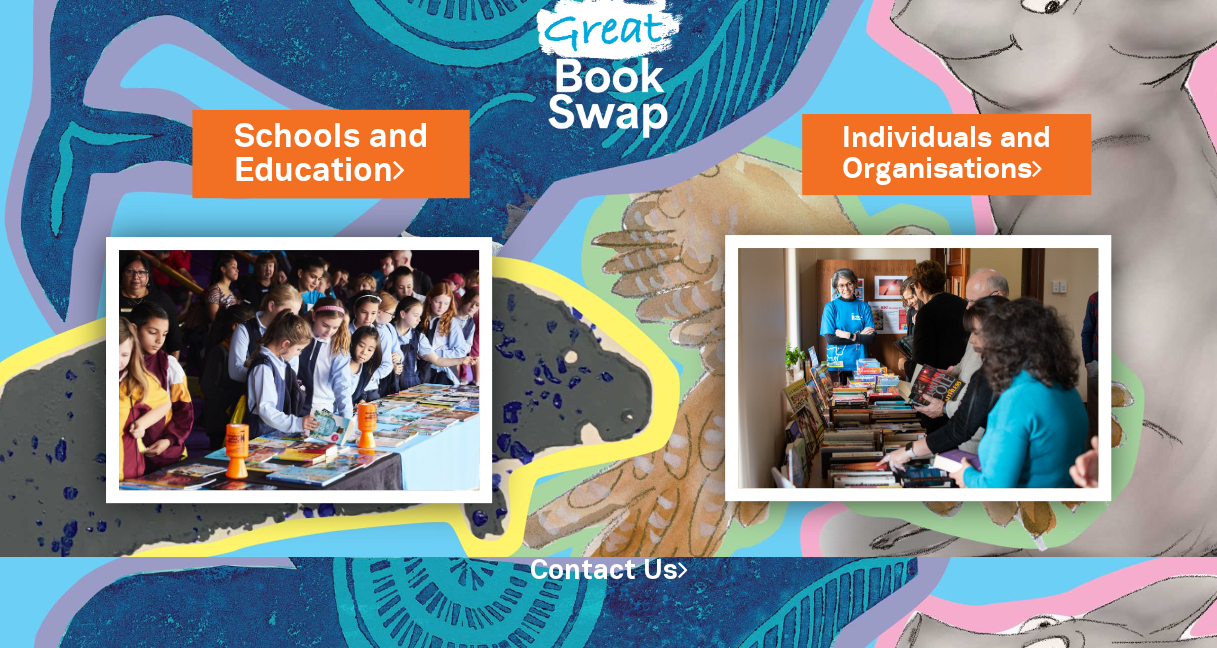 click on "Schools and Education" at bounding box center [330, 153] 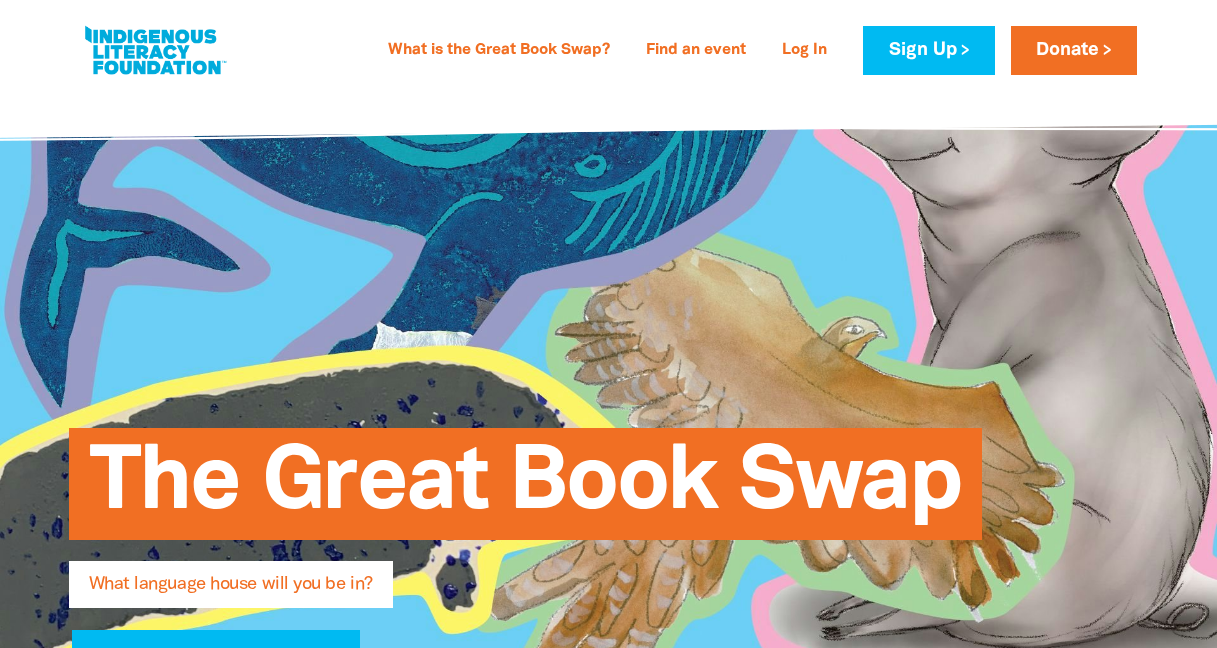 scroll, scrollTop: 500, scrollLeft: 0, axis: vertical 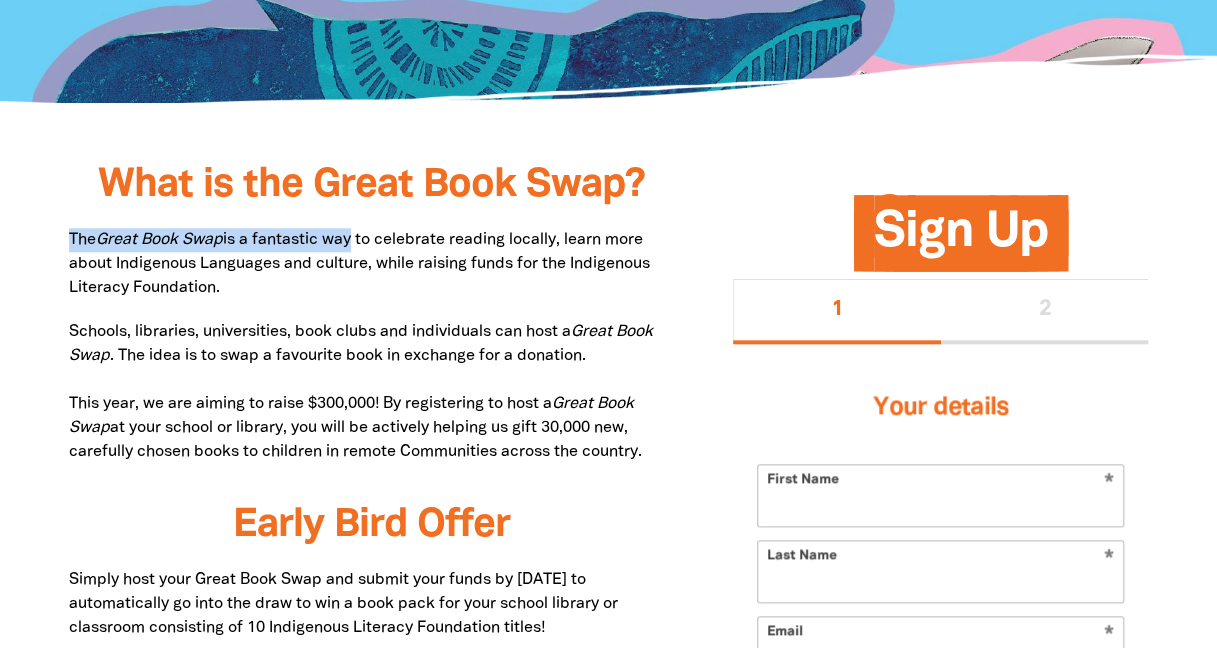 drag, startPoint x: 70, startPoint y: 237, endPoint x: 353, endPoint y: 236, distance: 283.00177 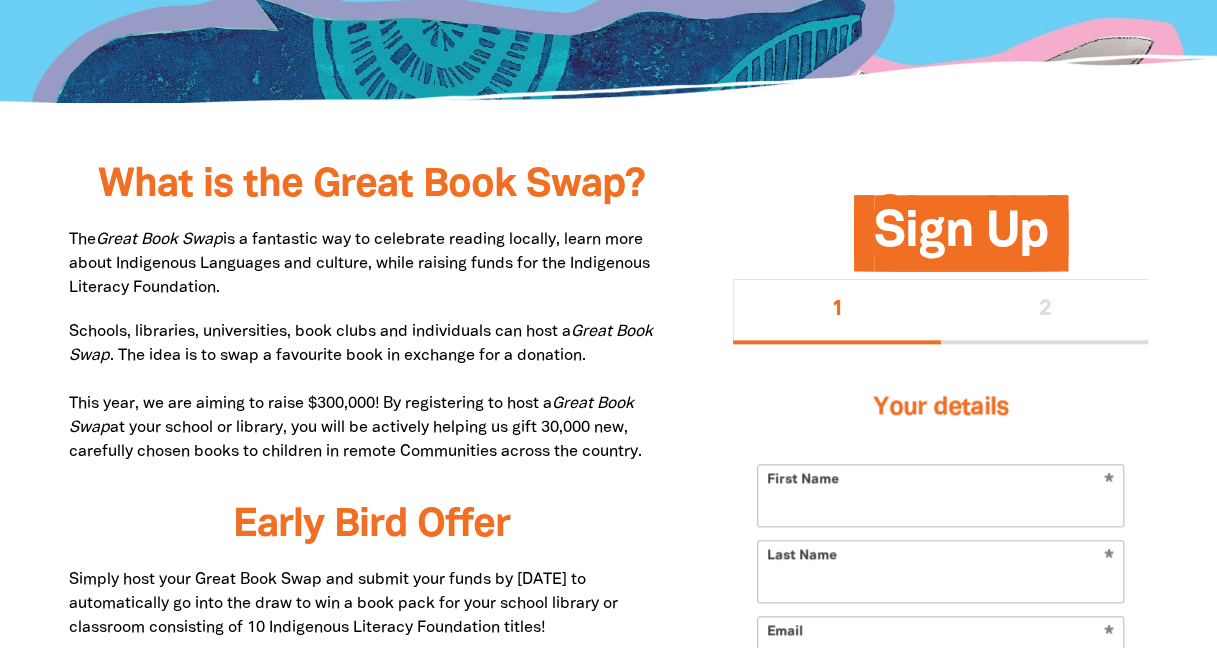 drag, startPoint x: 353, startPoint y: 236, endPoint x: 336, endPoint y: 252, distance: 23.345236 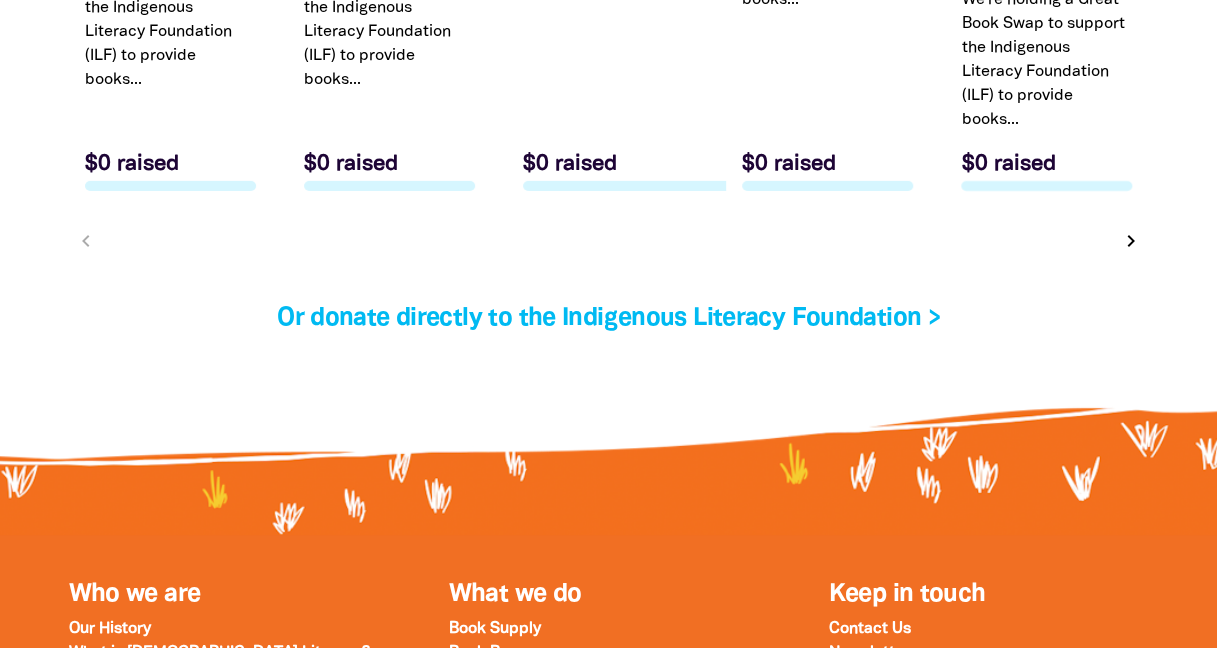 scroll, scrollTop: 6800, scrollLeft: 0, axis: vertical 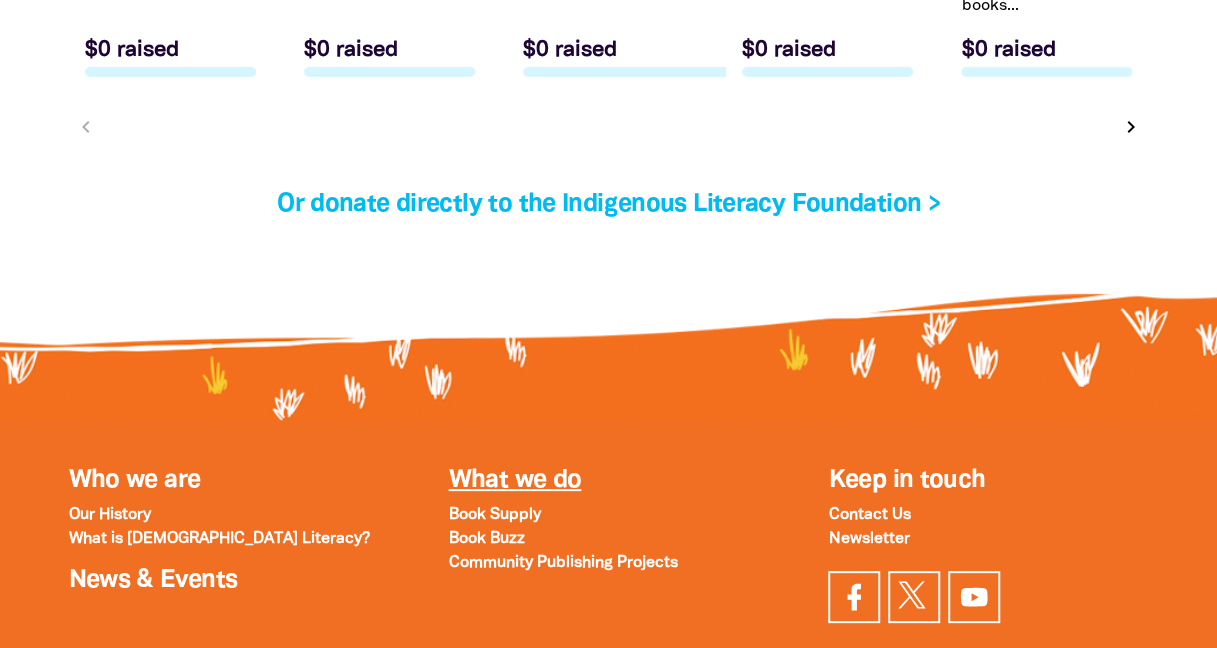 click on "What we do" 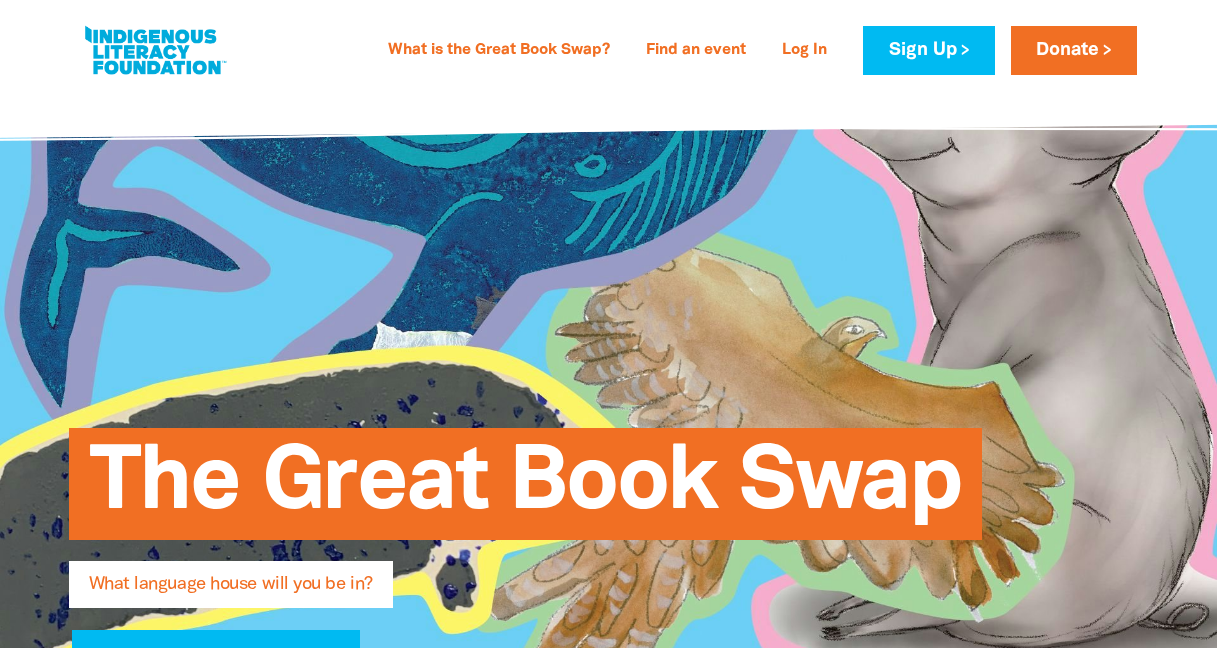scroll, scrollTop: 0, scrollLeft: 0, axis: both 